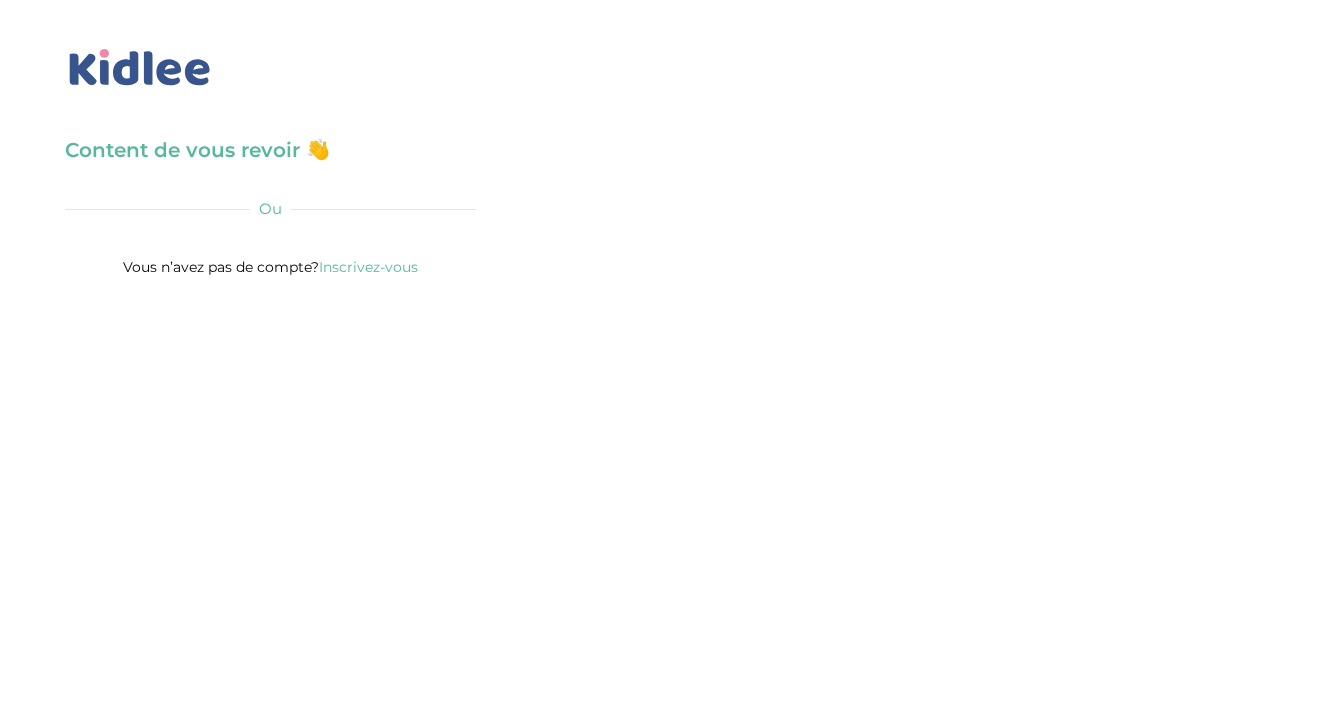 scroll, scrollTop: 0, scrollLeft: 0, axis: both 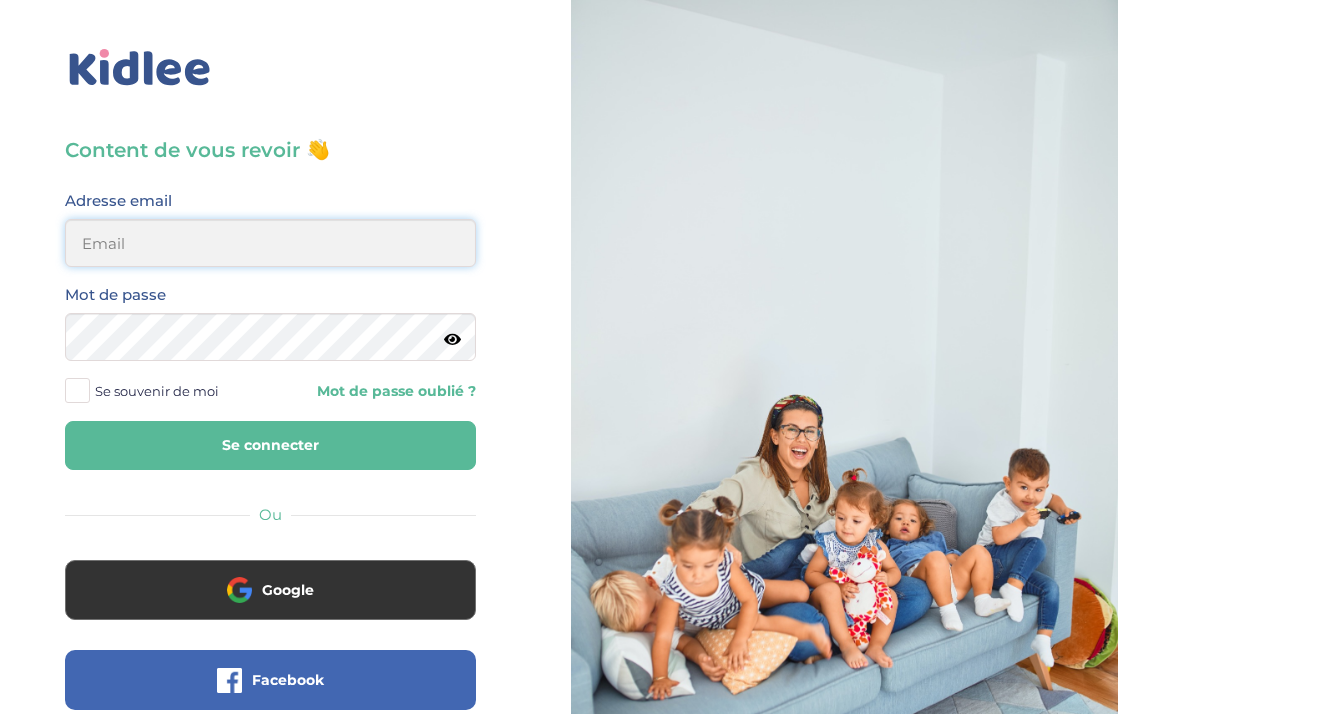 type on "carene.souhy@laposte.net" 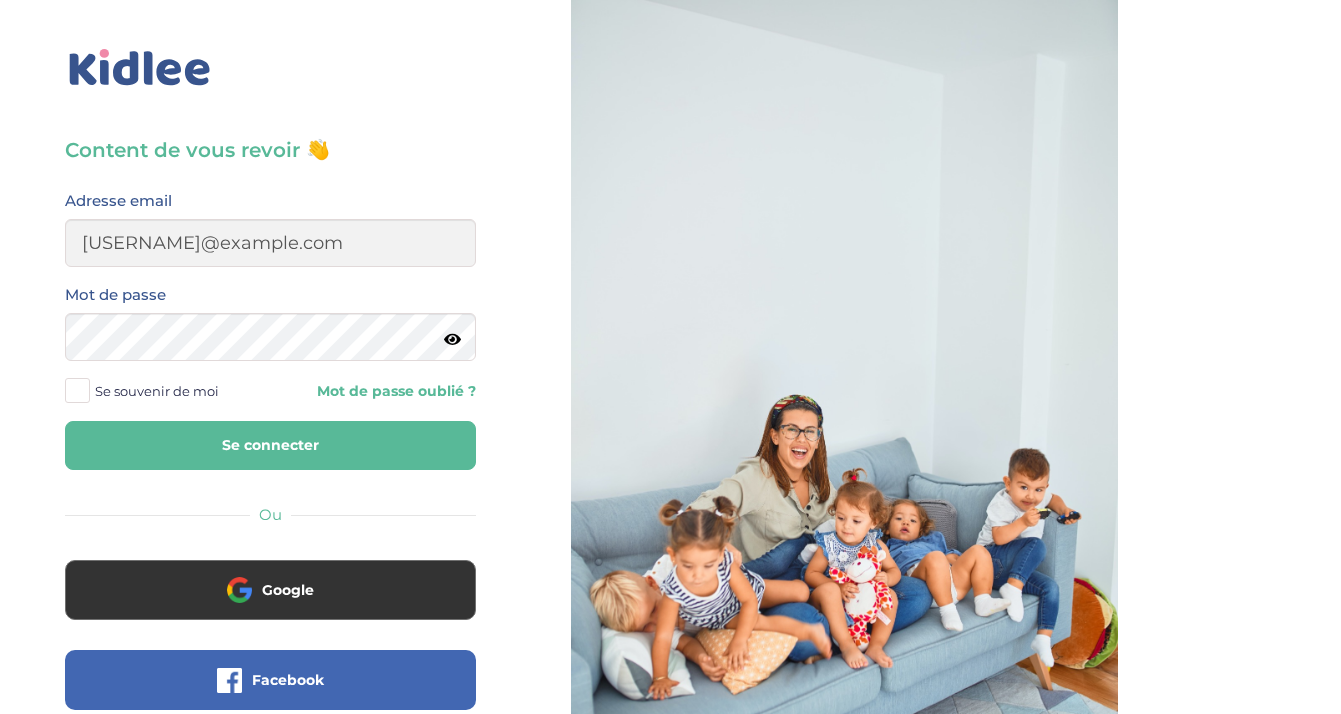 click on "Se connecter" at bounding box center (270, 445) 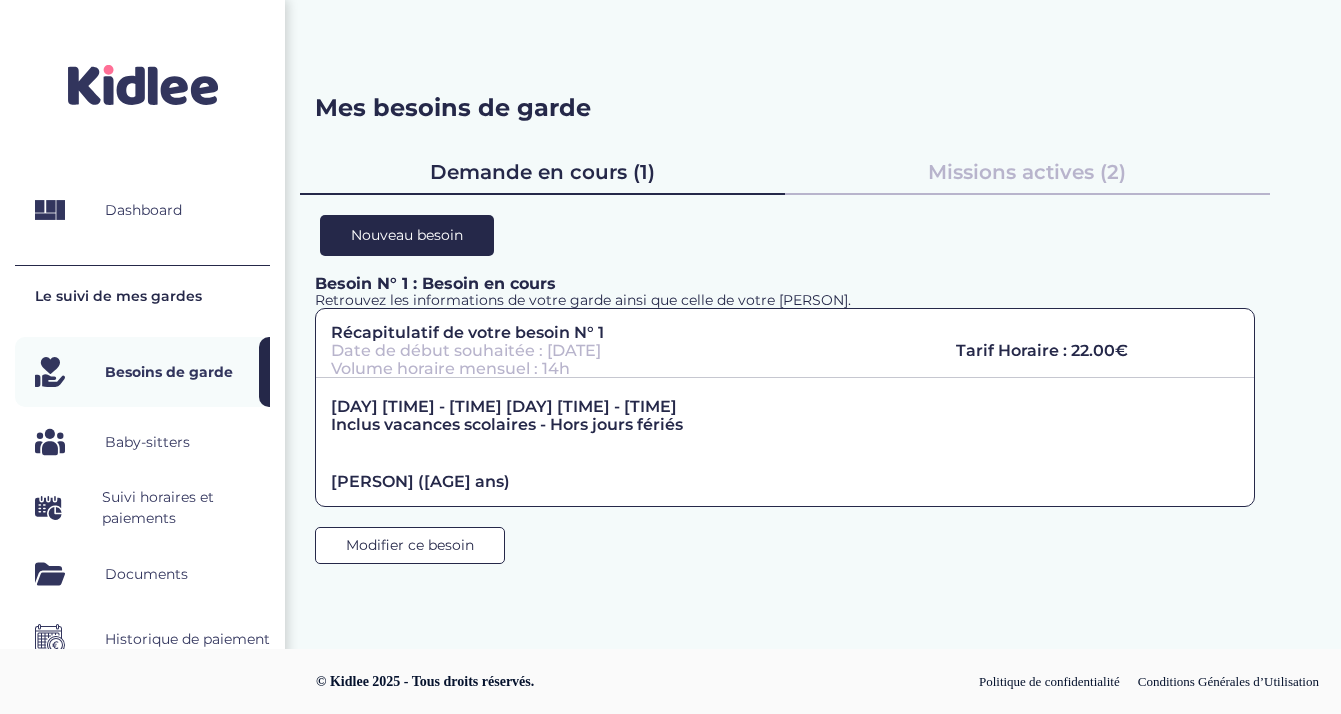 scroll, scrollTop: 0, scrollLeft: 0, axis: both 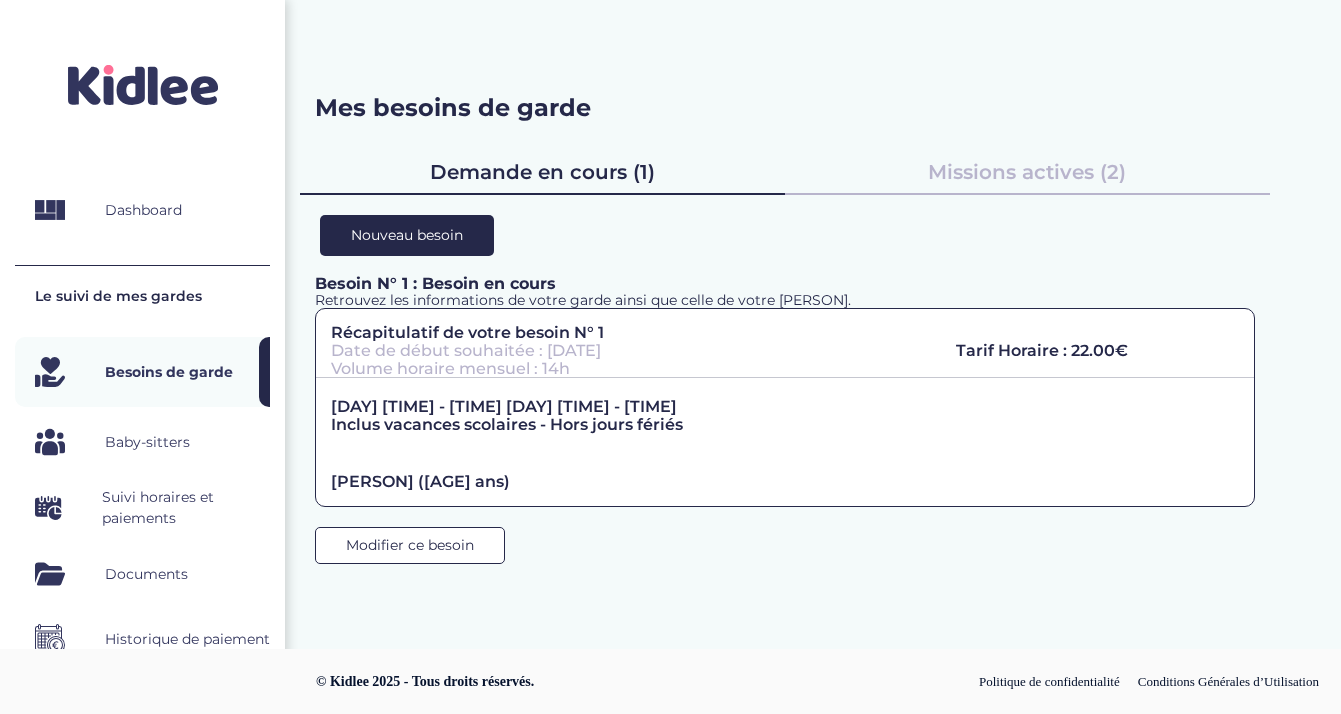 click on "Missions actives (2)" at bounding box center [1027, 172] 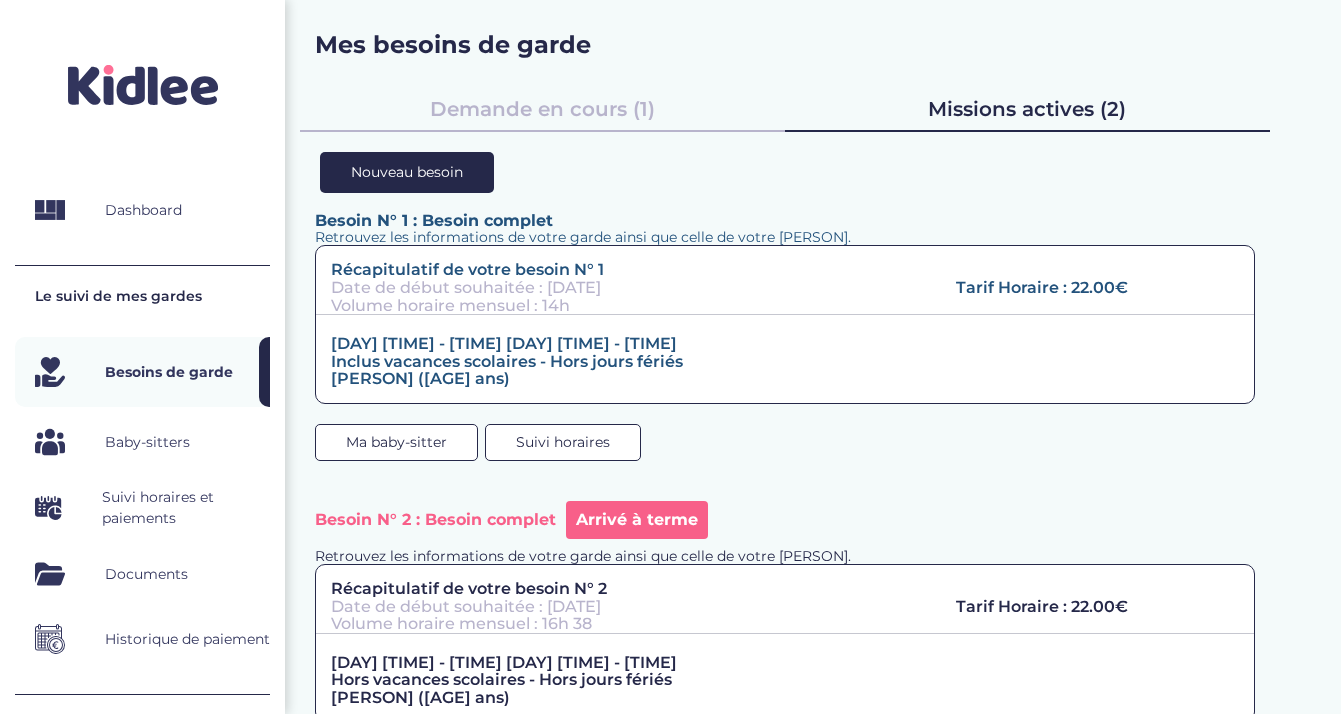 scroll, scrollTop: 57, scrollLeft: 0, axis: vertical 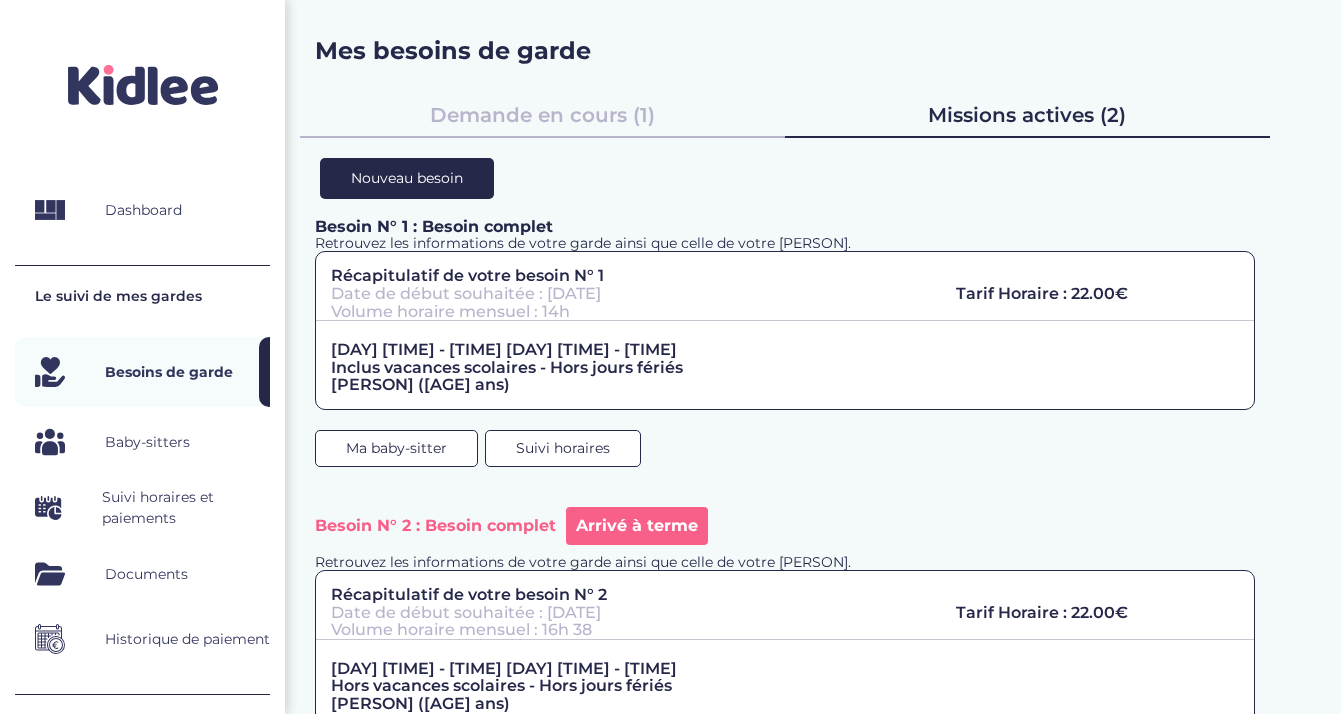 click on "Demande en cours (1)" at bounding box center [542, 115] 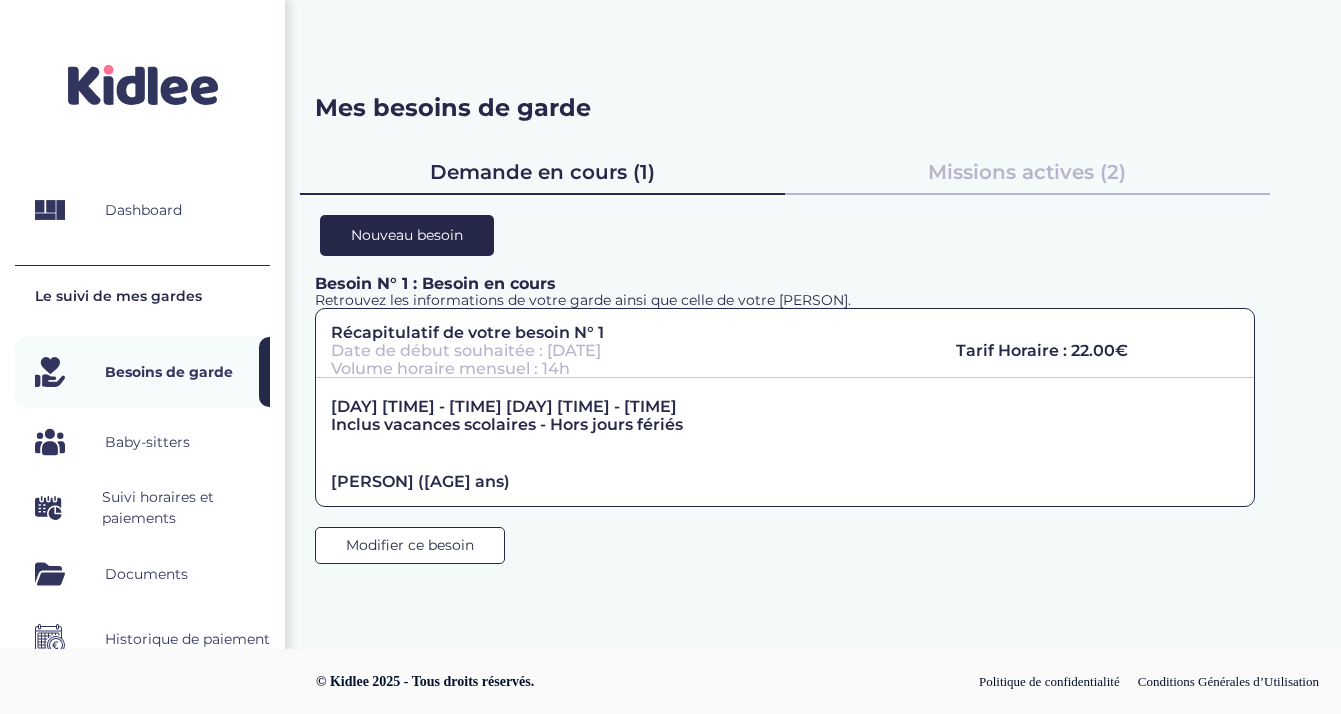 scroll, scrollTop: 0, scrollLeft: 0, axis: both 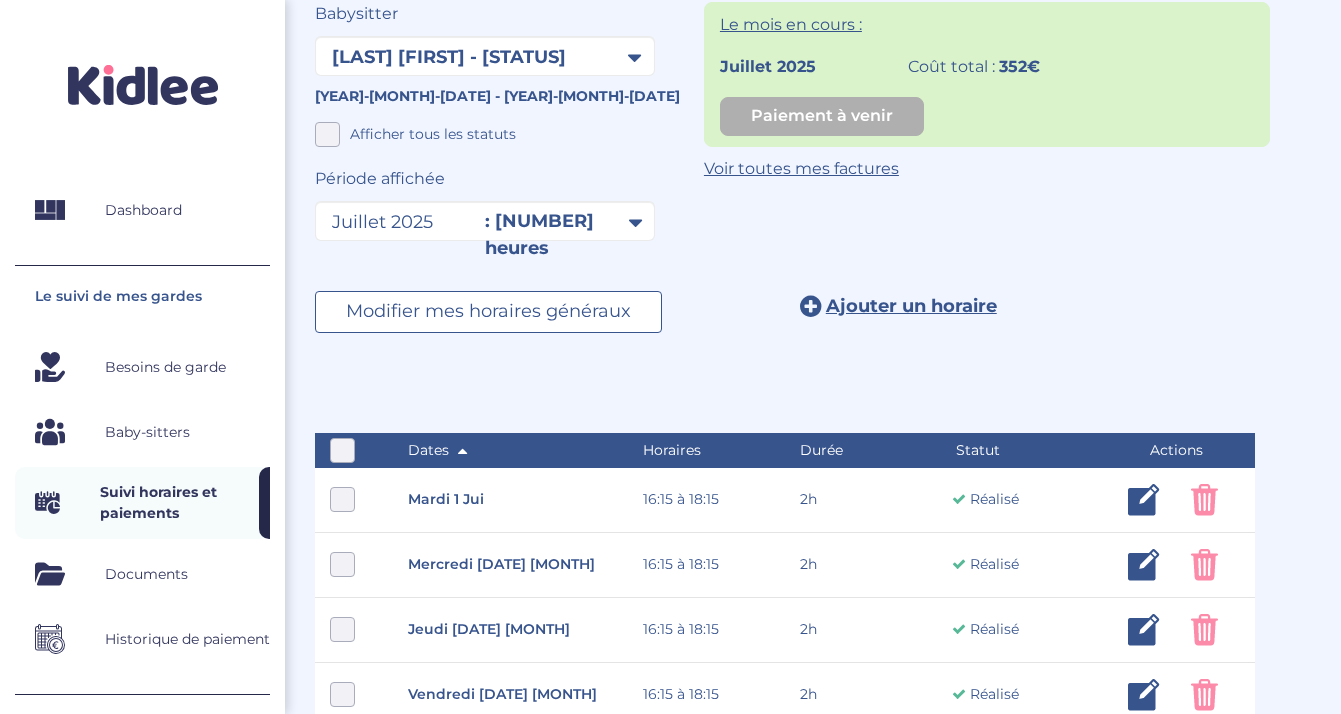 click on ": 16
heures" at bounding box center (570, 235) 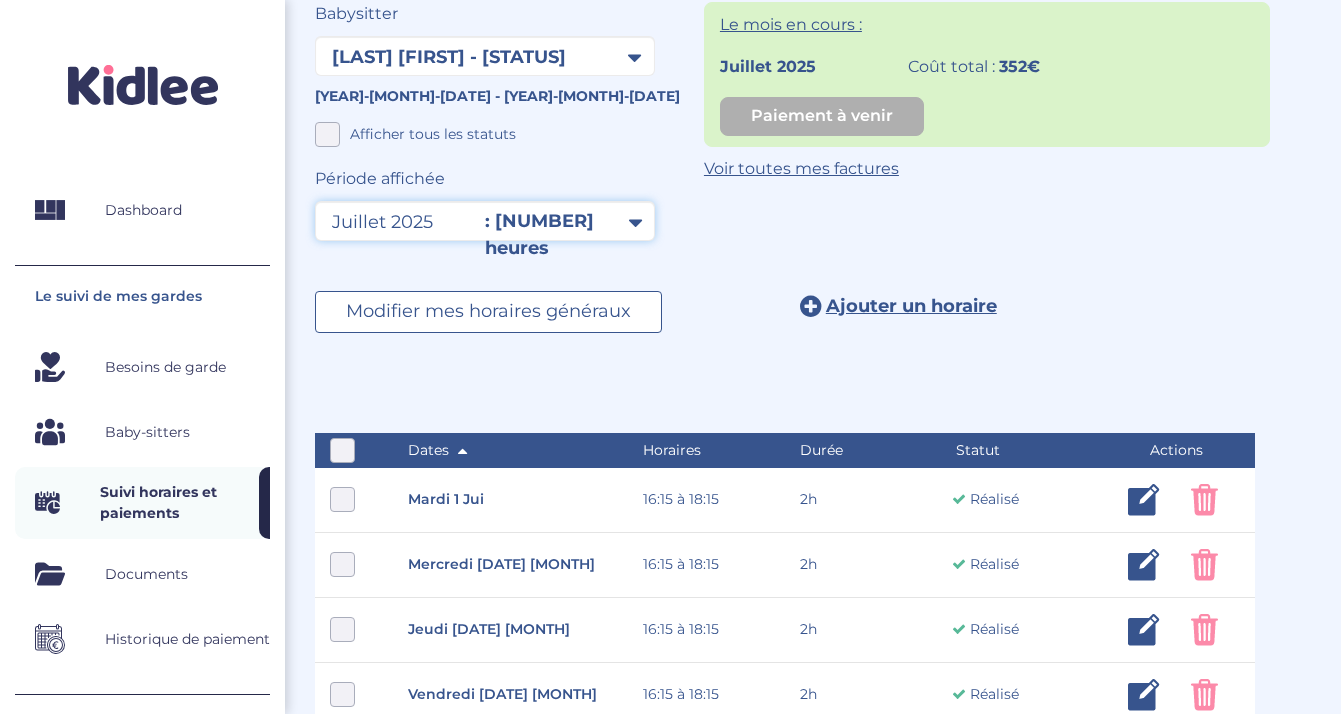 click on "Filtrer par mois
septembre 2024
octobre 2024
novembre 2024
décembre 2024
janvier 2025
février 2025
mars 2025
avril 2025
mai 2025
juin 2025
juillet 2025" at bounding box center [485, 221] 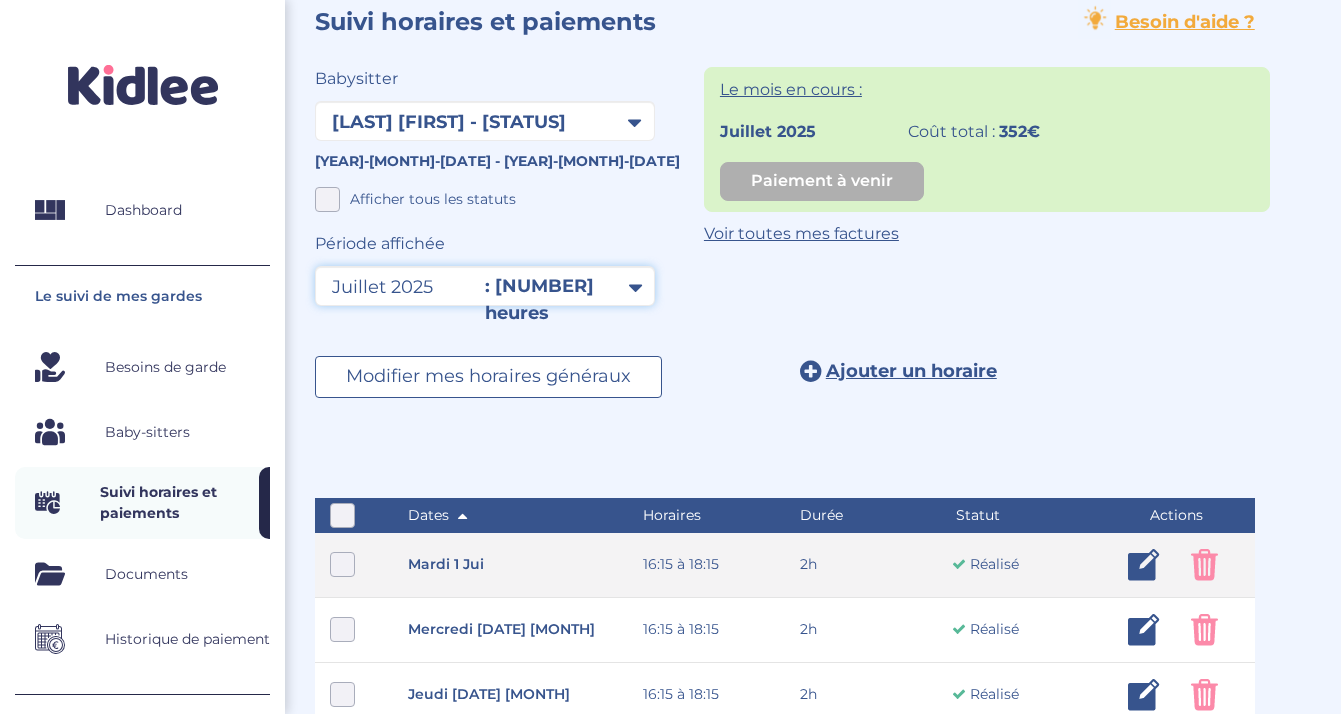 scroll, scrollTop: 0, scrollLeft: 0, axis: both 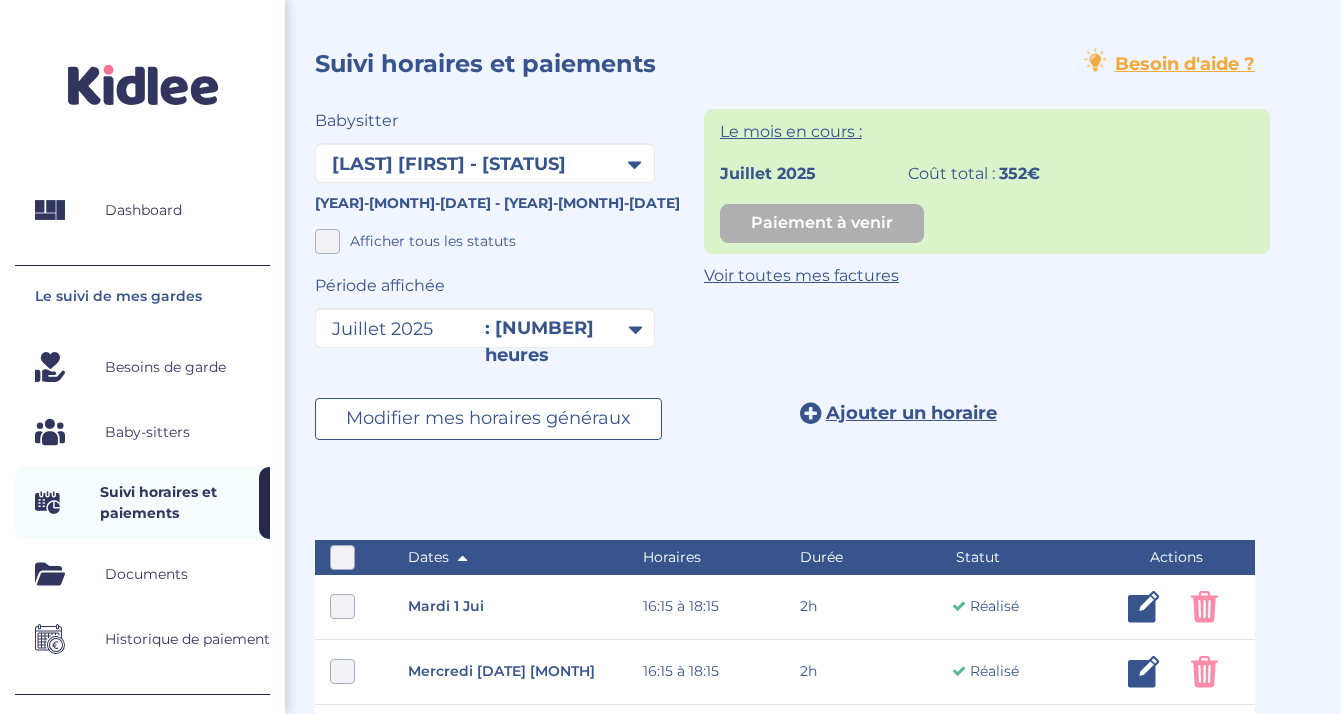 click on "Besoins de garde" at bounding box center (165, 367) 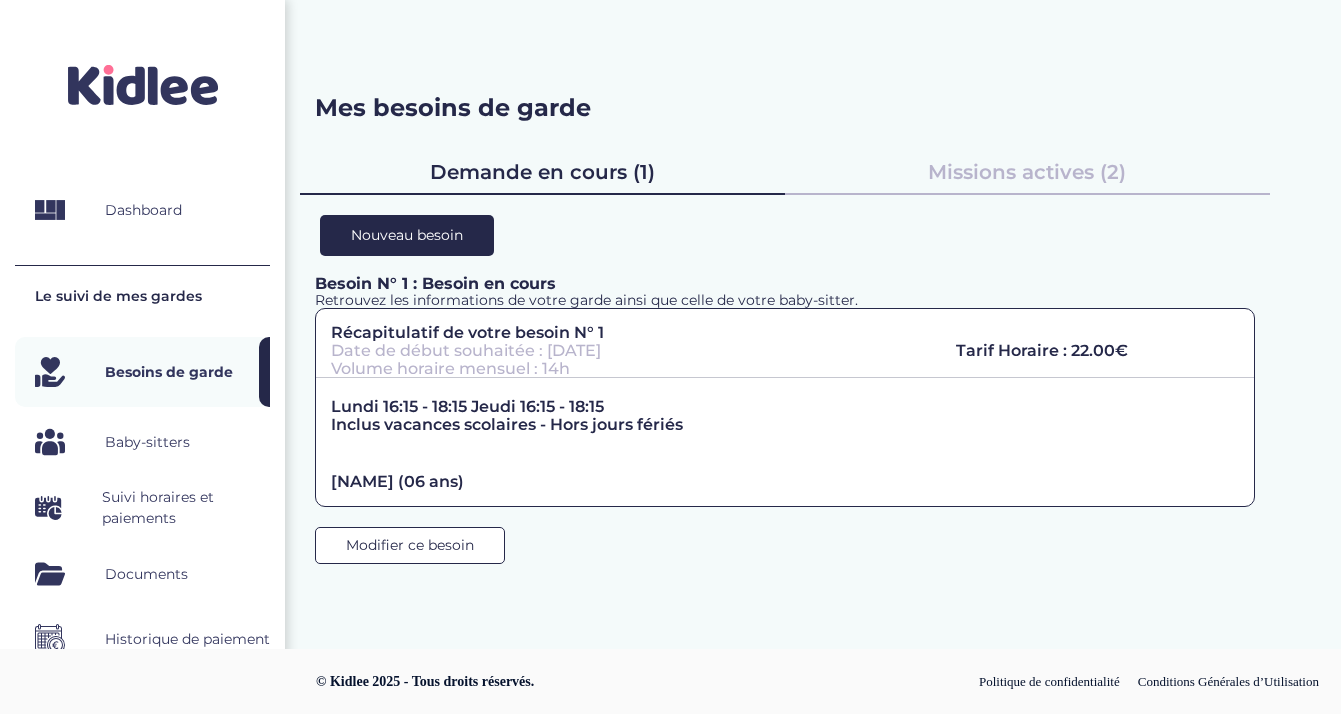 scroll, scrollTop: 0, scrollLeft: 0, axis: both 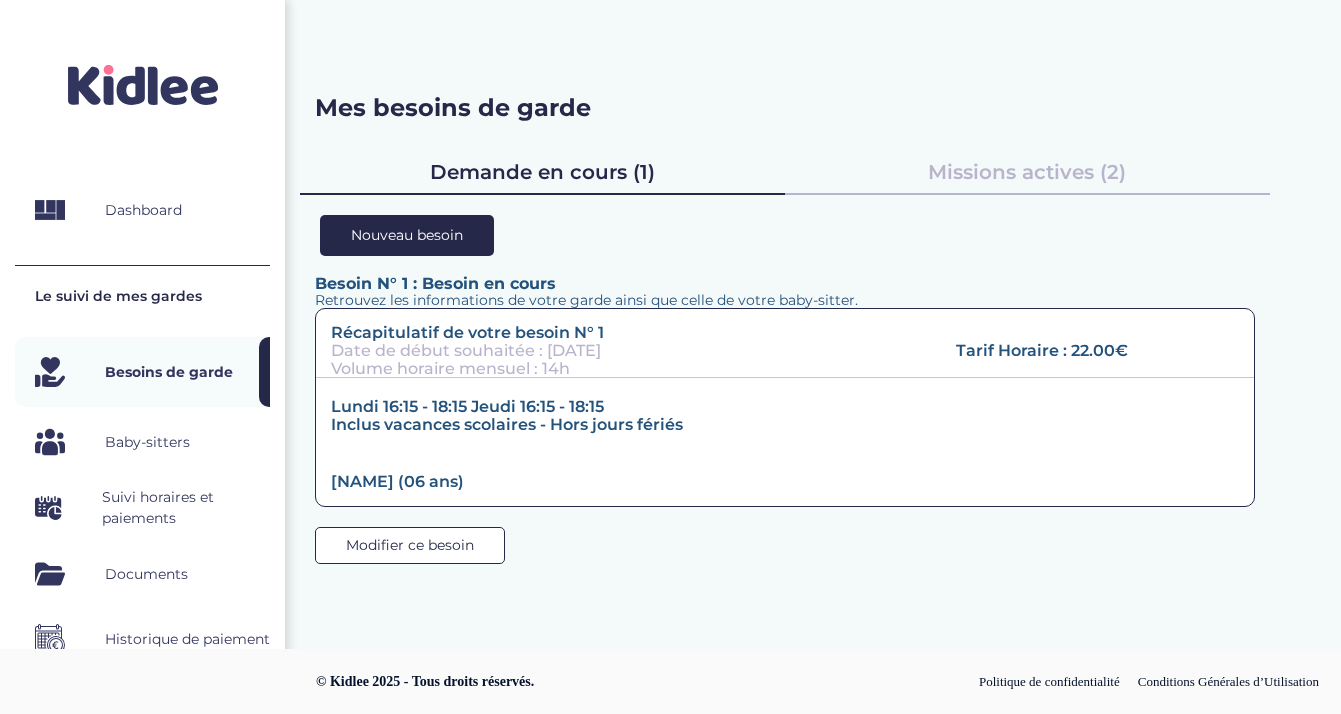 click on "Récapitulatif de votre besoin N° 1" at bounding box center [628, 333] 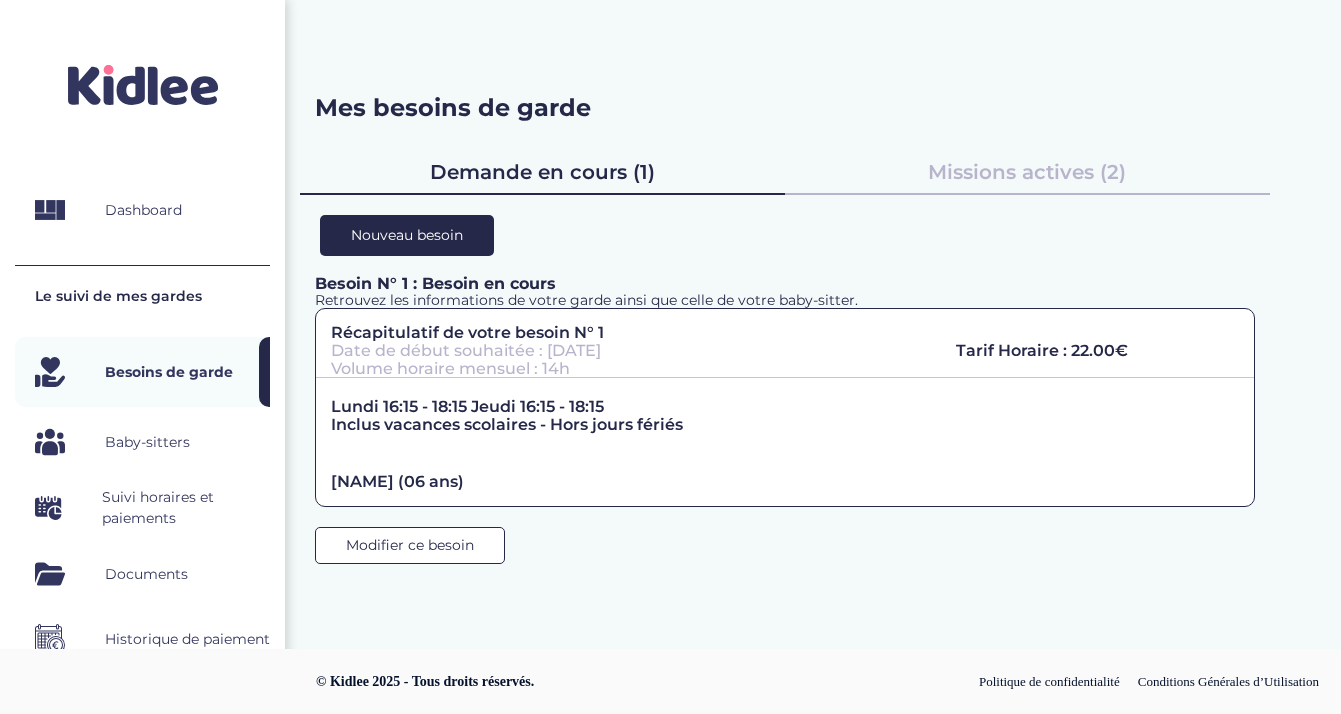 click on "Notifications" at bounding box center [149, 790] 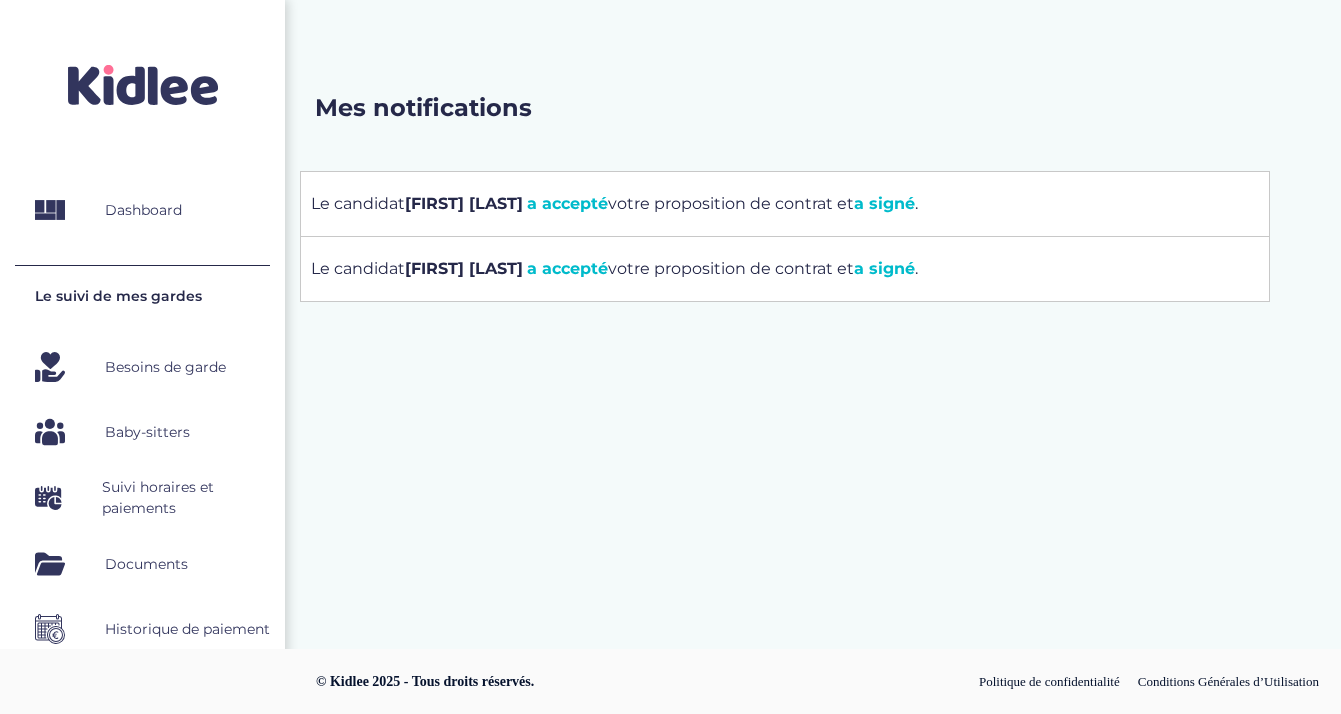 scroll, scrollTop: 0, scrollLeft: 0, axis: both 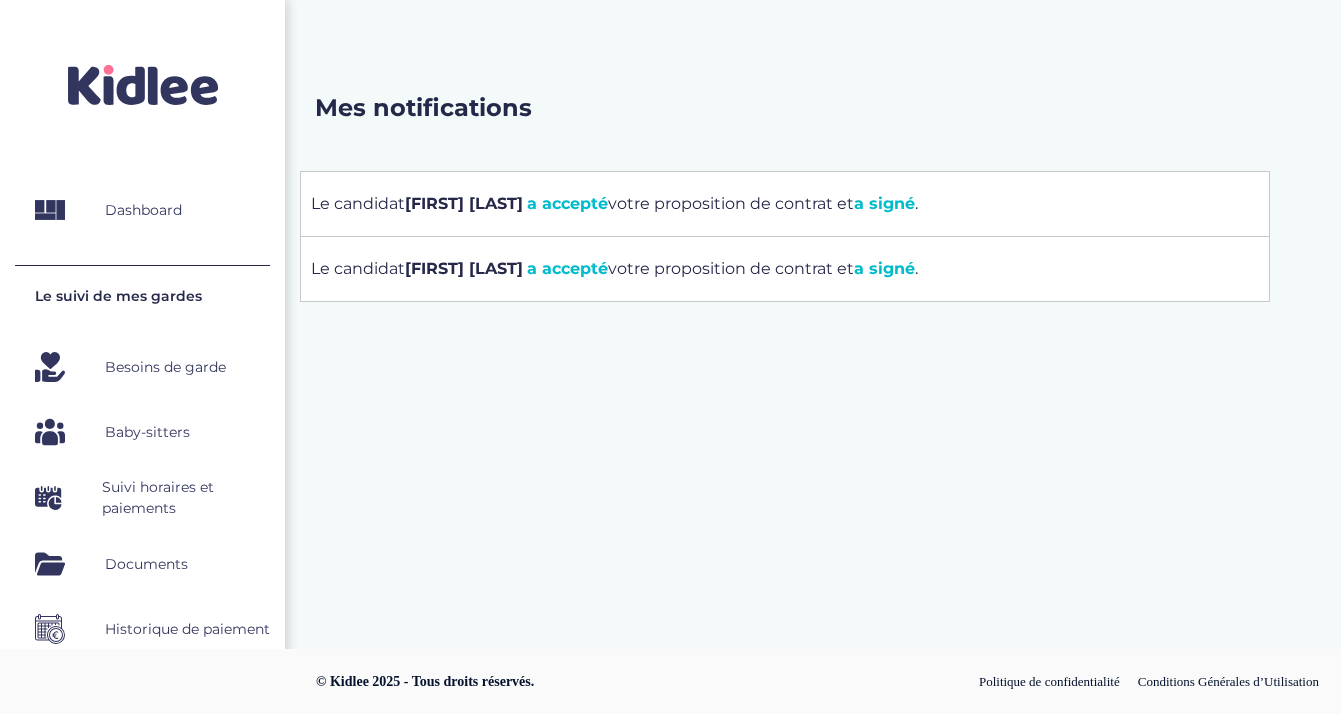 click on "Besoins de garde" at bounding box center [165, 367] 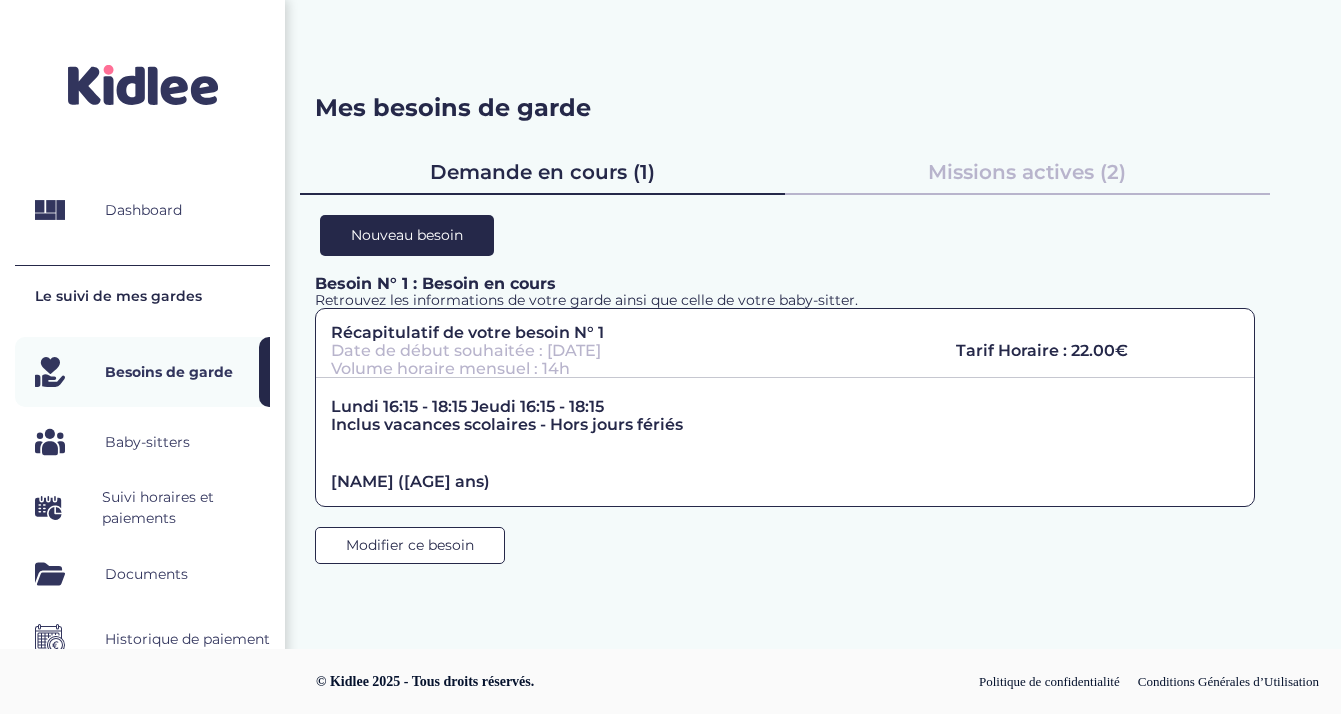 scroll, scrollTop: 0, scrollLeft: 0, axis: both 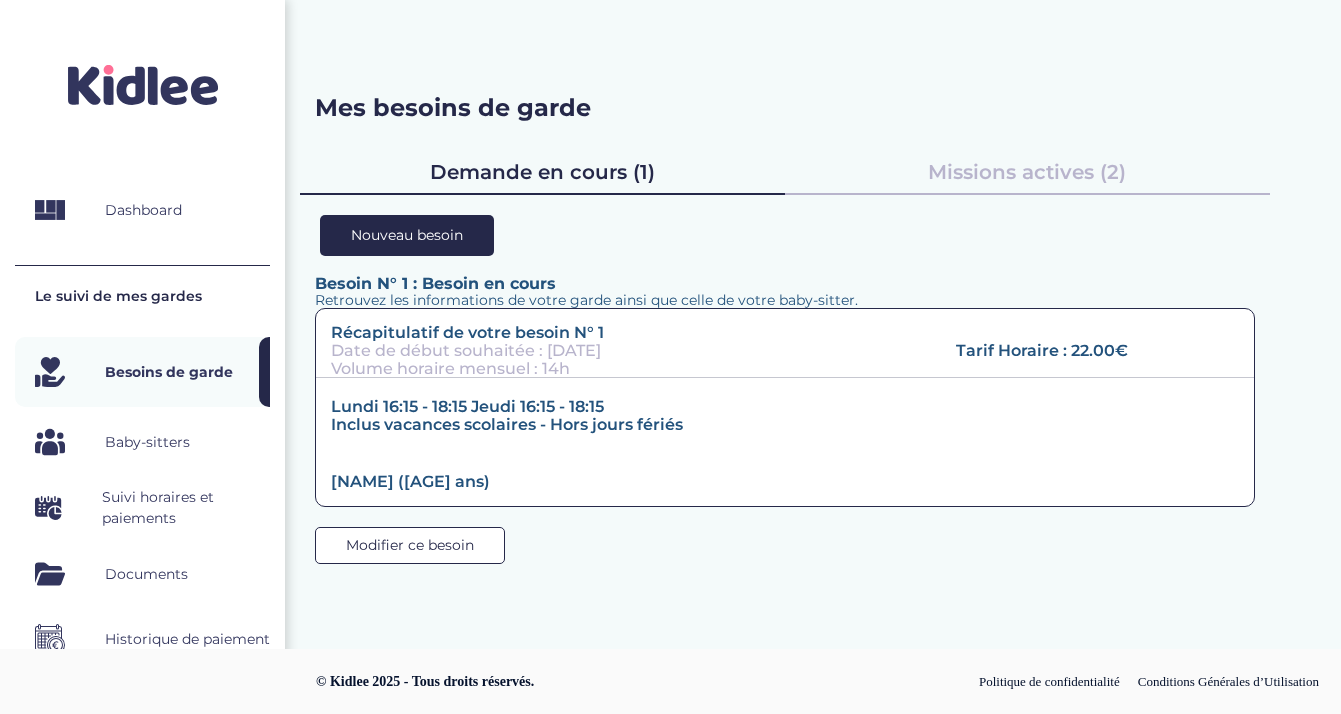 click on "Récapitulatif de votre besoin N° 1" at bounding box center (628, 333) 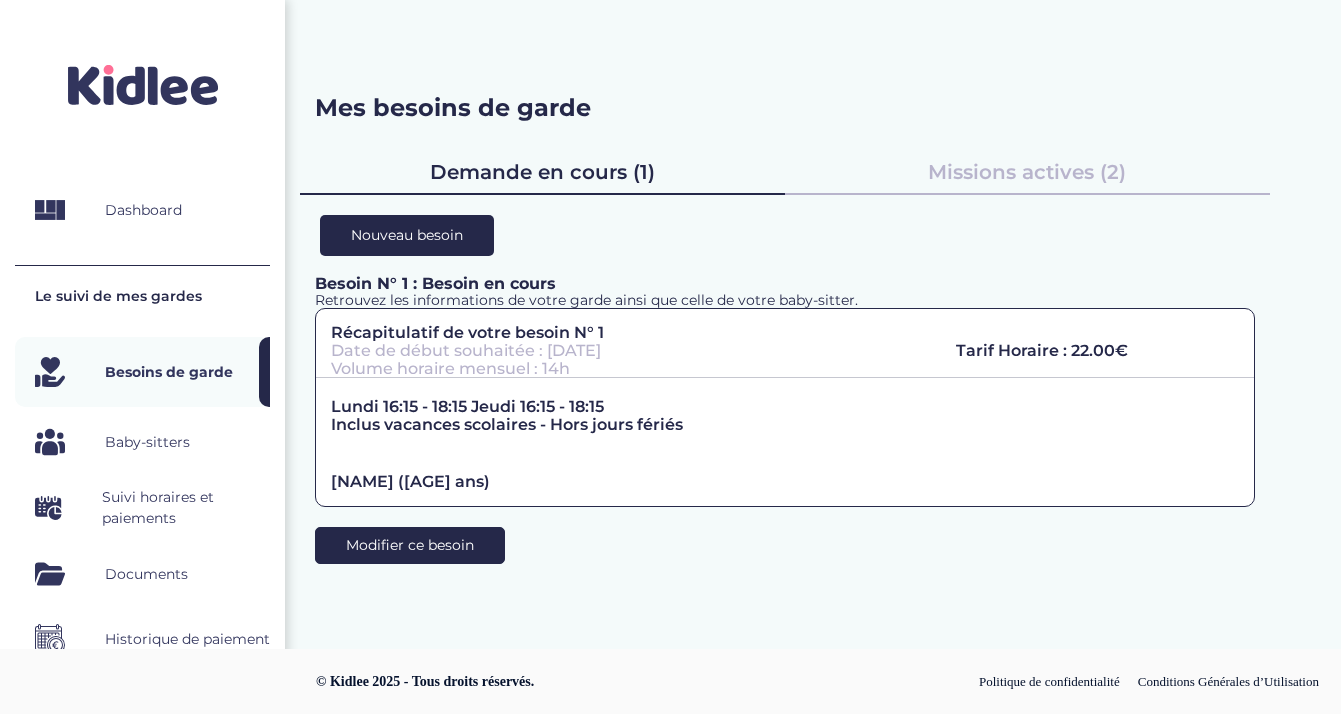 click on "Modifier ce besoin" at bounding box center (410, 545) 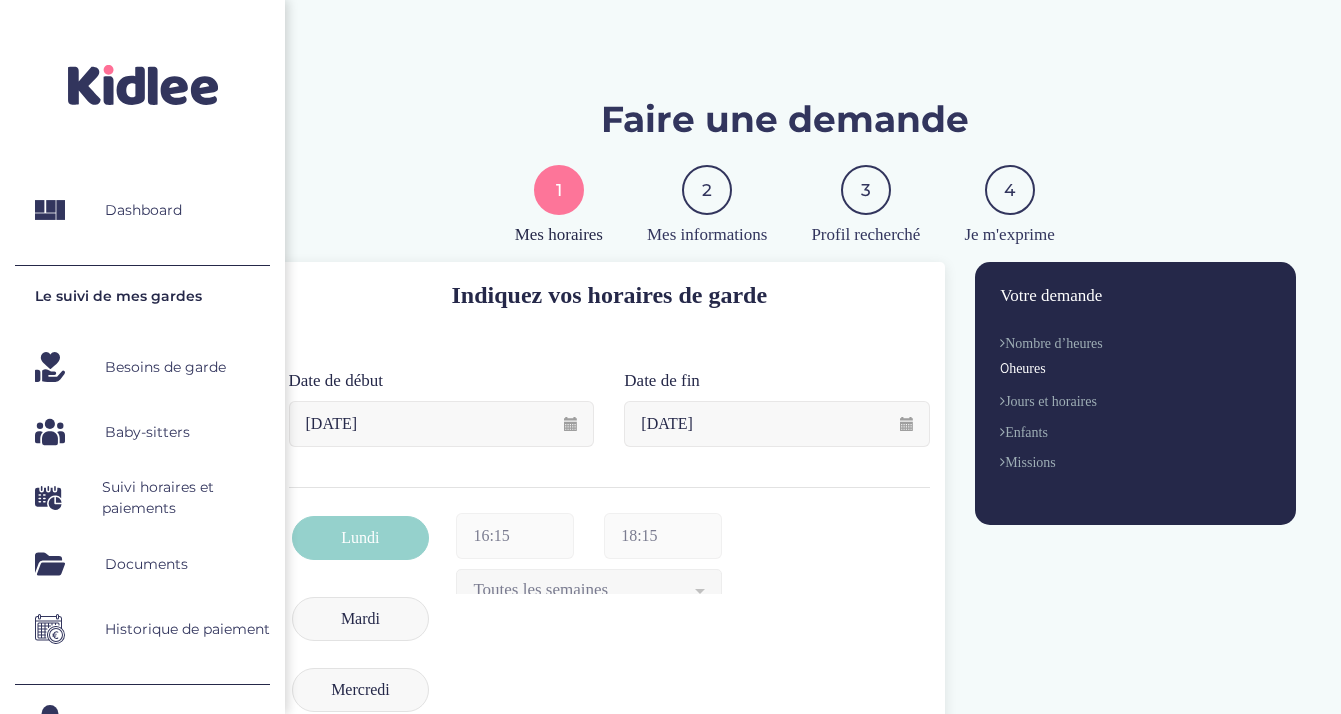 scroll, scrollTop: 0, scrollLeft: 0, axis: both 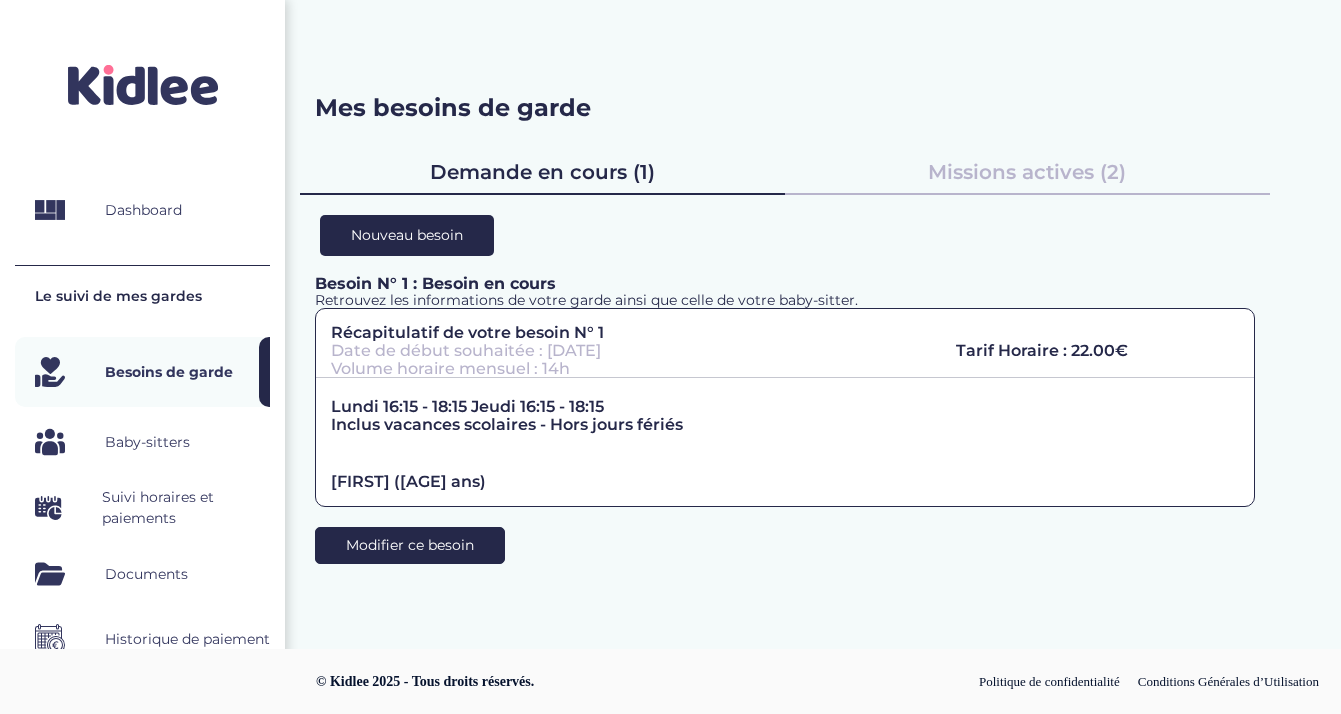 click on "Modifier ce besoin" at bounding box center (410, 545) 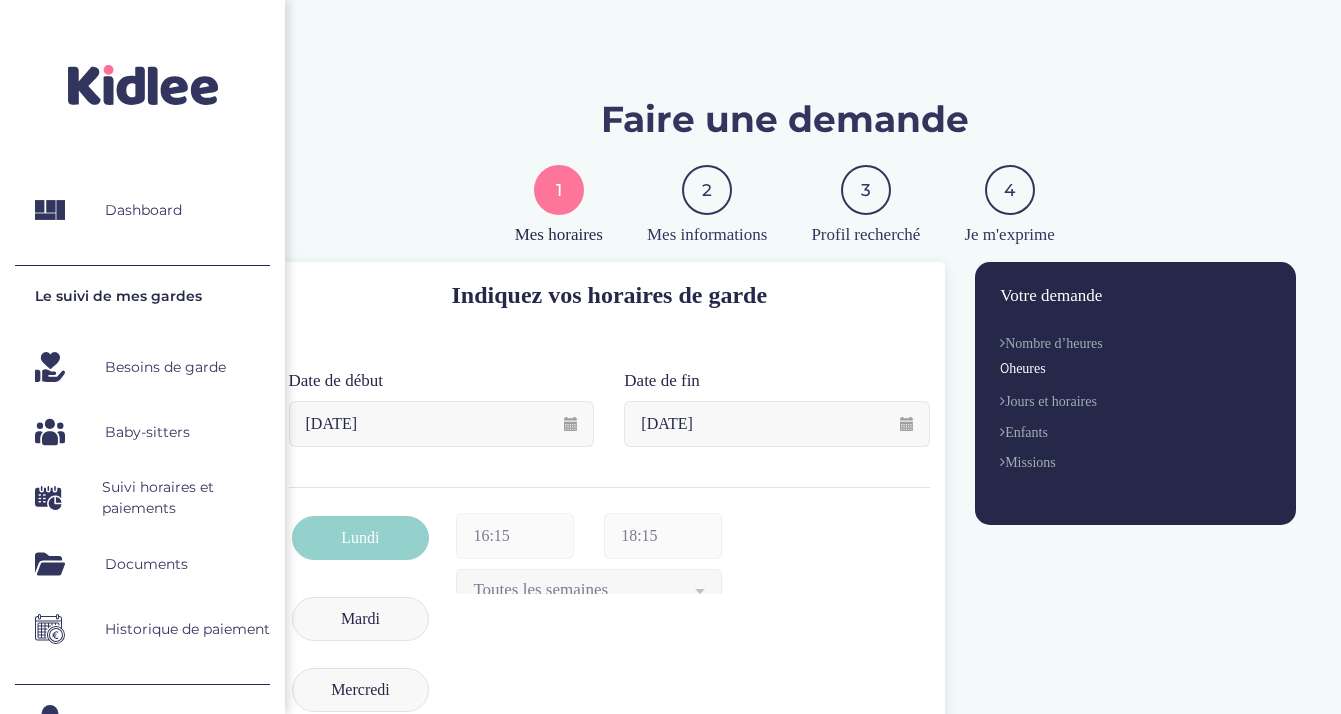 scroll, scrollTop: 0, scrollLeft: 0, axis: both 